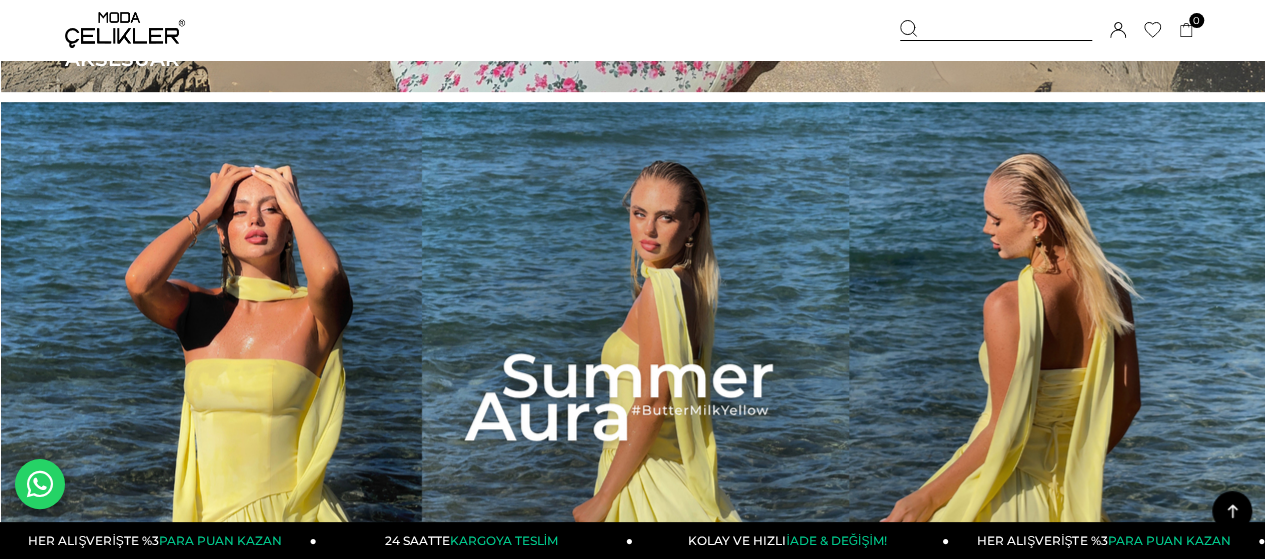 scroll, scrollTop: 500, scrollLeft: 0, axis: vertical 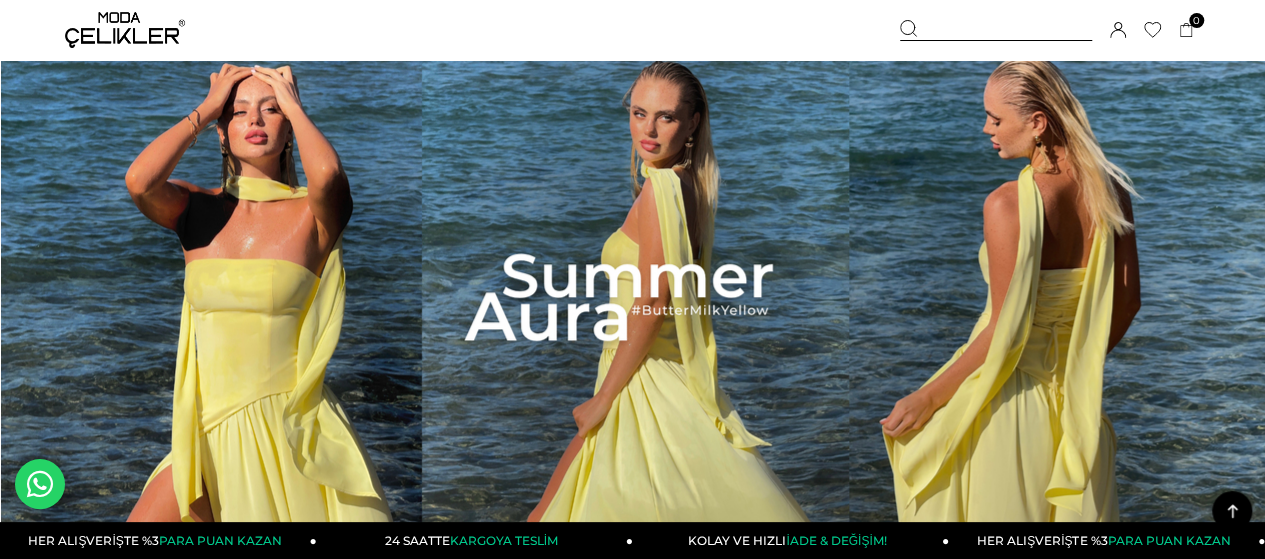 click at bounding box center [633, 298] 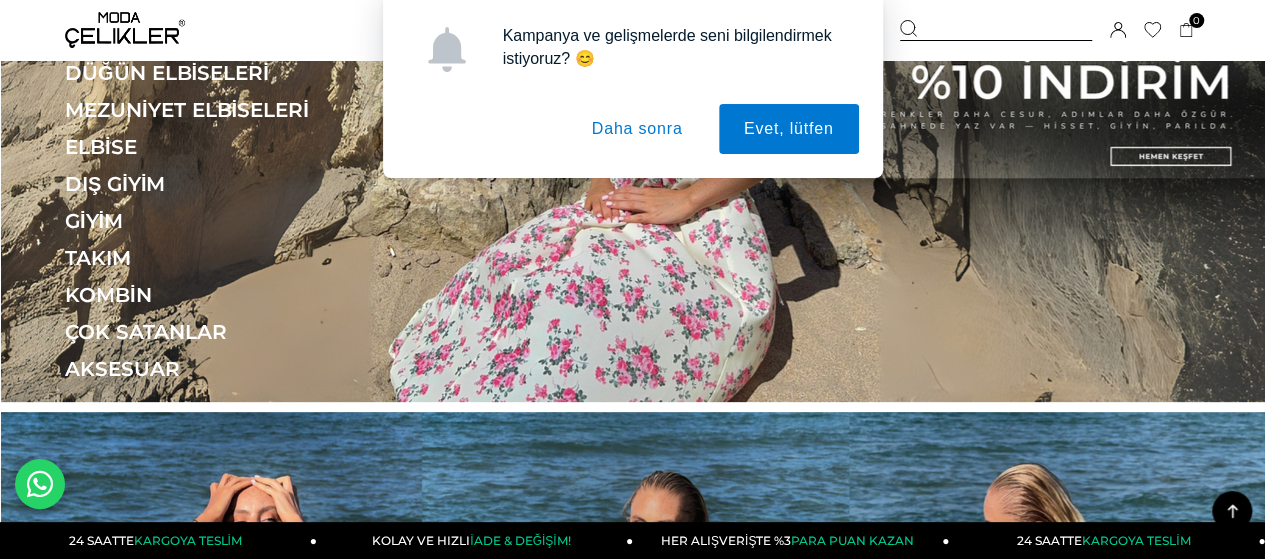scroll, scrollTop: 0, scrollLeft: 0, axis: both 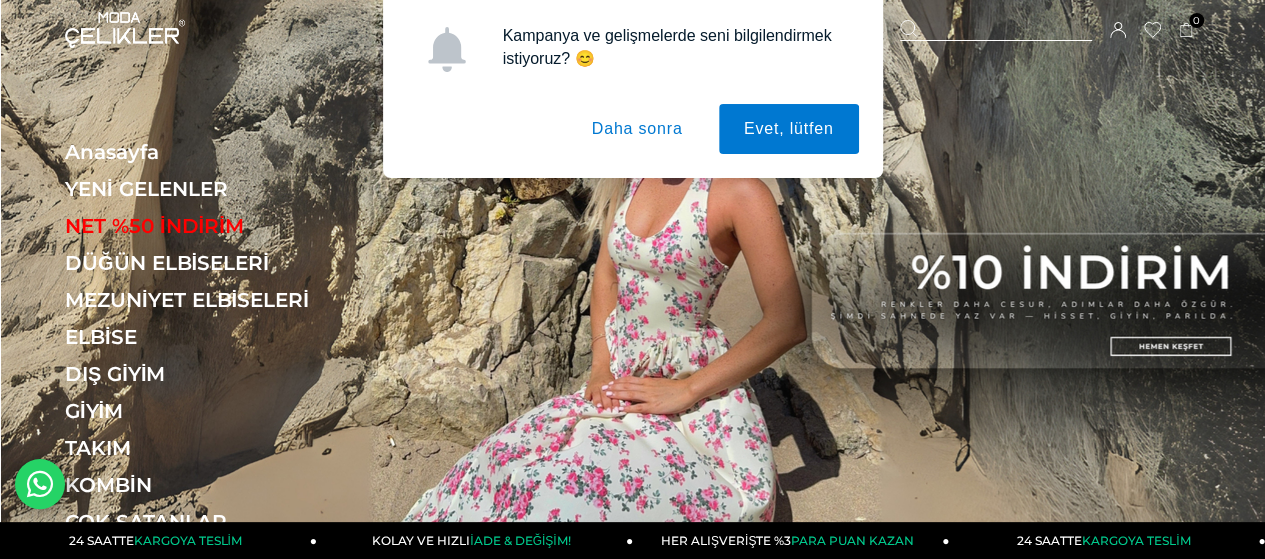 click on "Daha sonra" at bounding box center [637, 129] 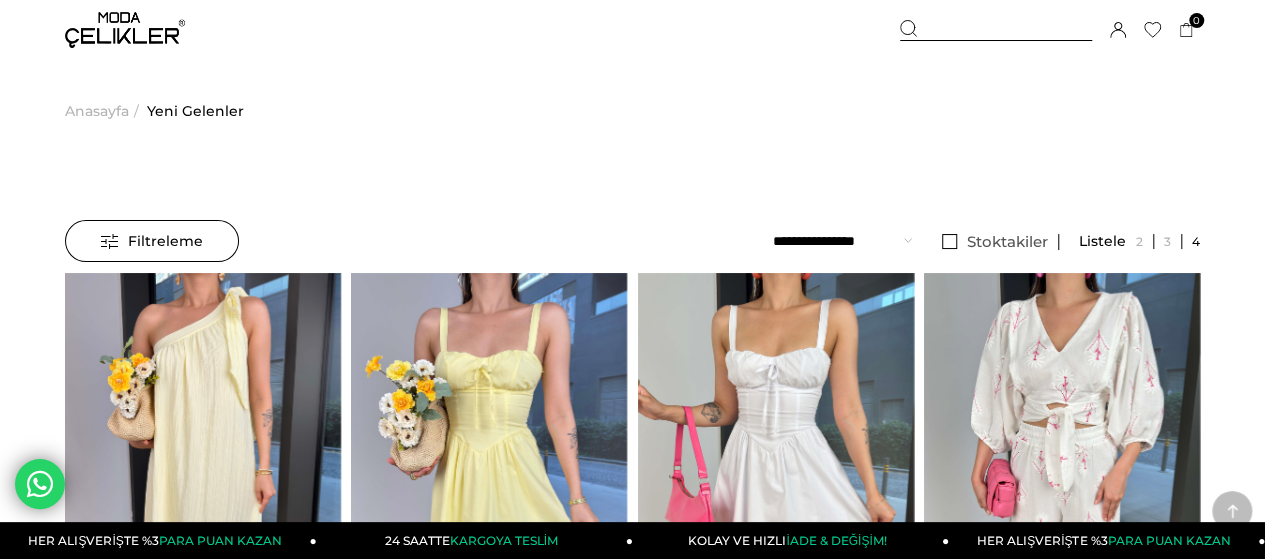 scroll, scrollTop: 300, scrollLeft: 0, axis: vertical 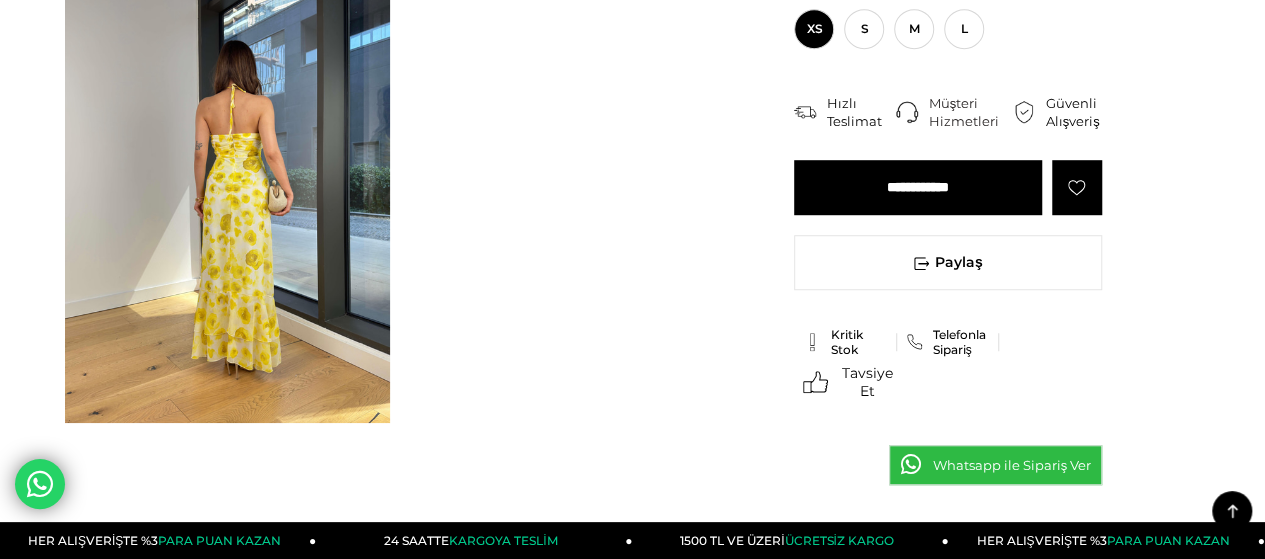 click at bounding box center [227, 207] 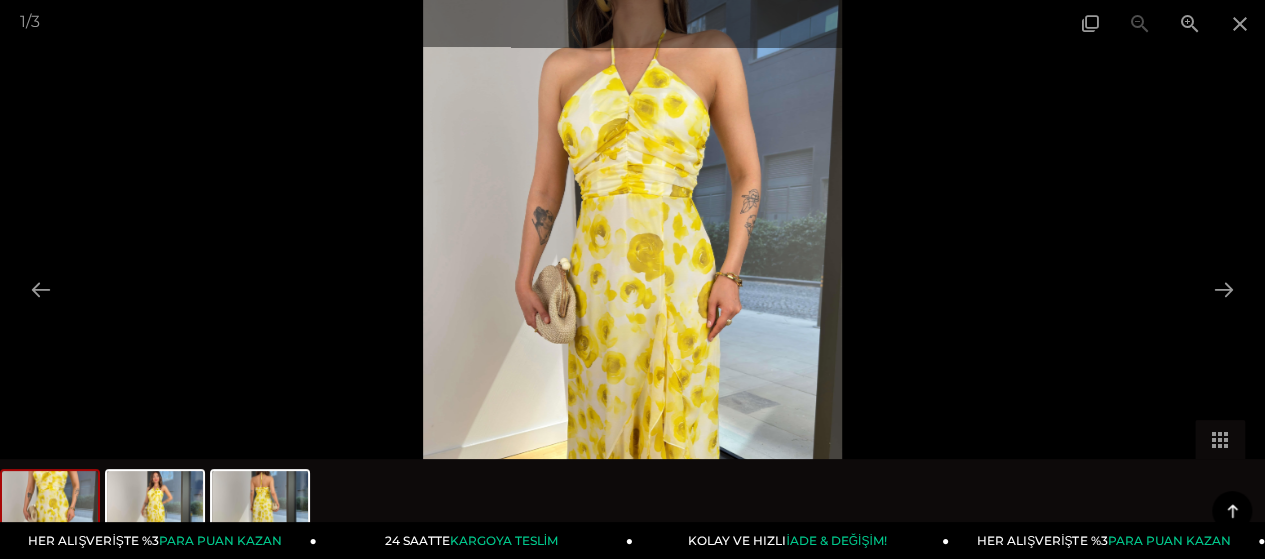 drag, startPoint x: 1242, startPoint y: 14, endPoint x: 985, endPoint y: 400, distance: 463.72946 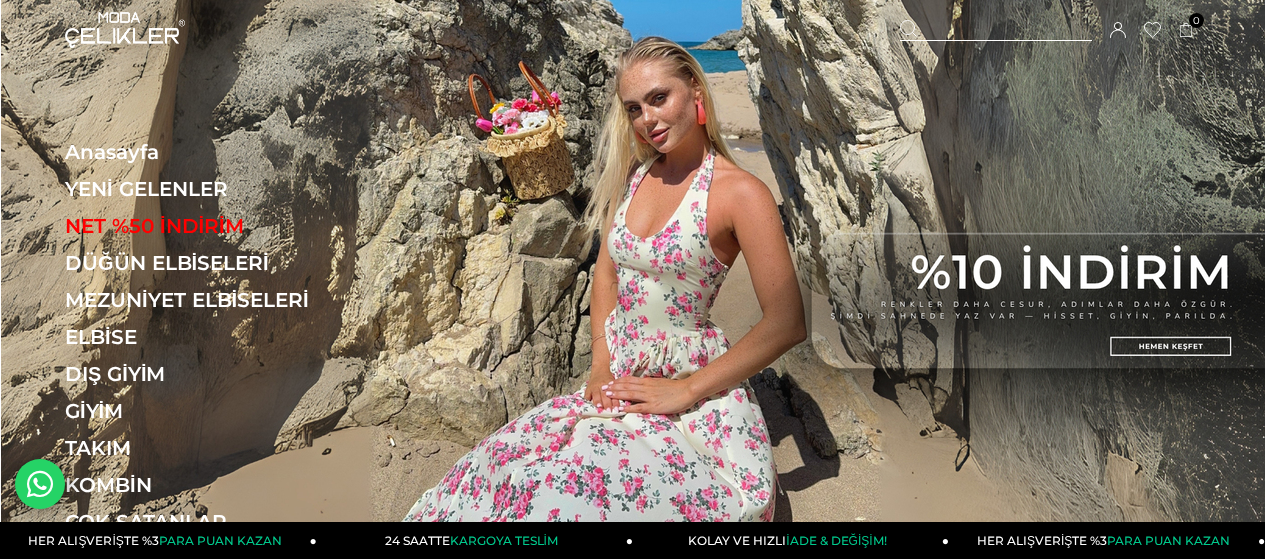 scroll, scrollTop: 0, scrollLeft: 0, axis: both 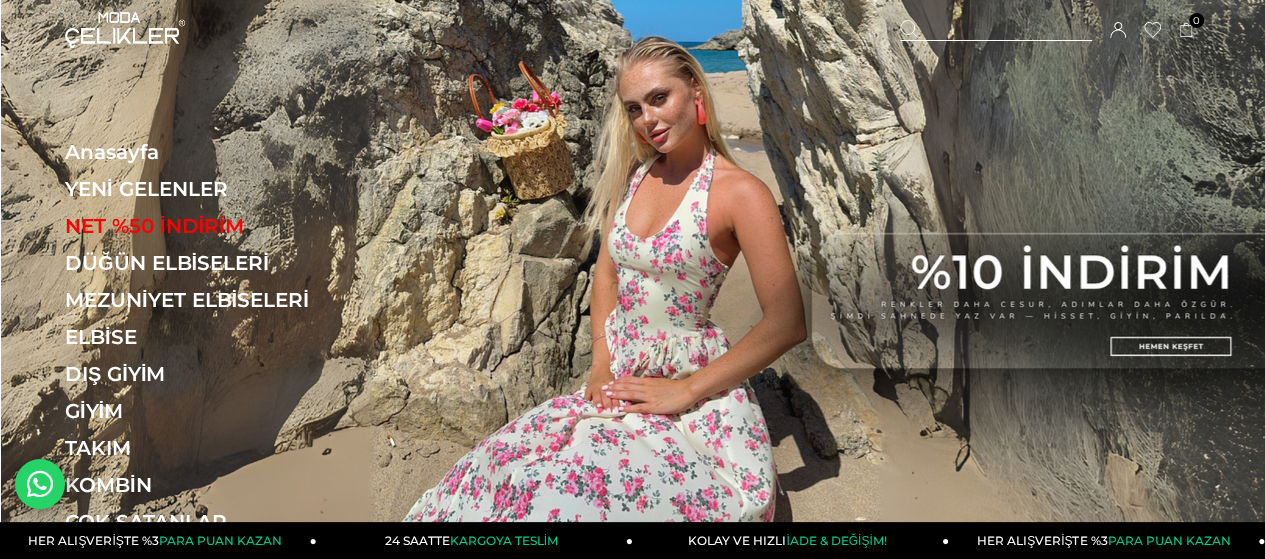 click on "ELBİSE" at bounding box center [202, 337] 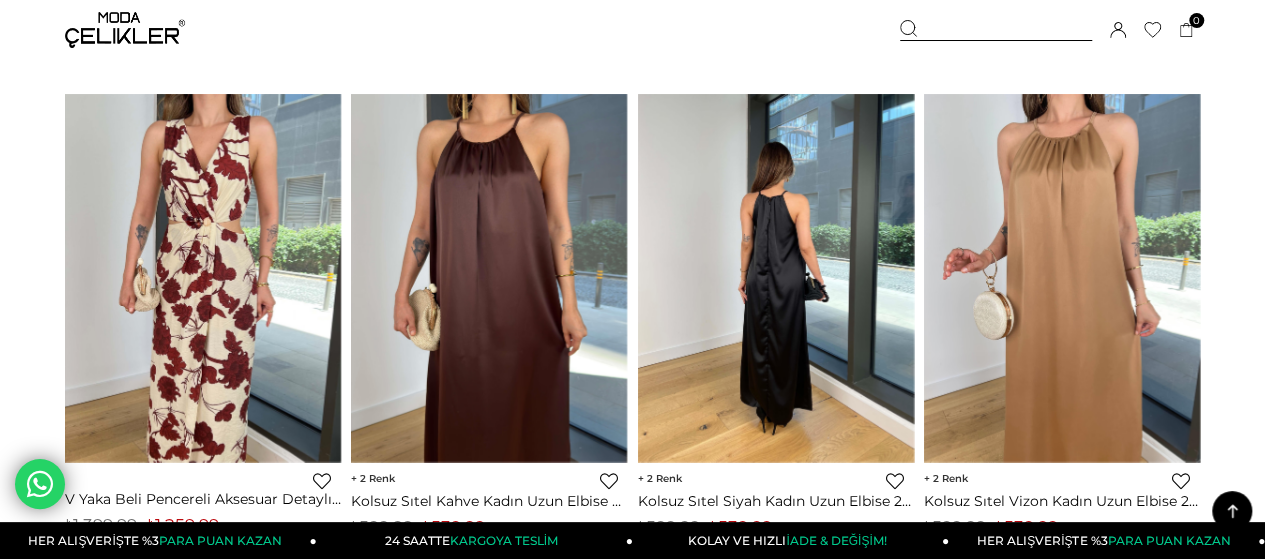 scroll, scrollTop: 800, scrollLeft: 0, axis: vertical 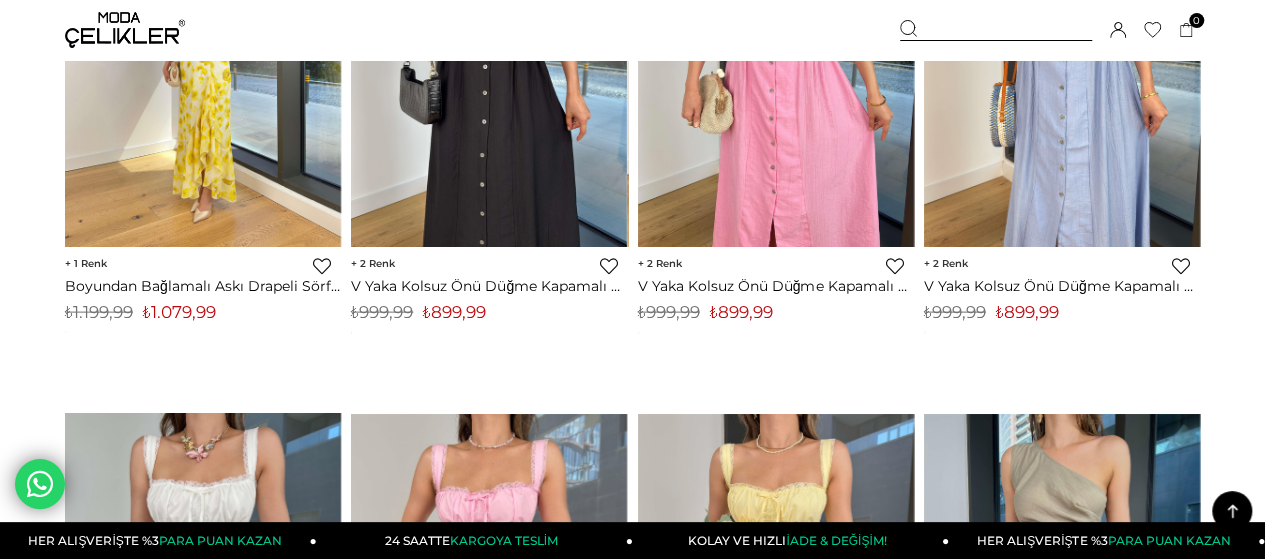 click at bounding box center (203, 63) 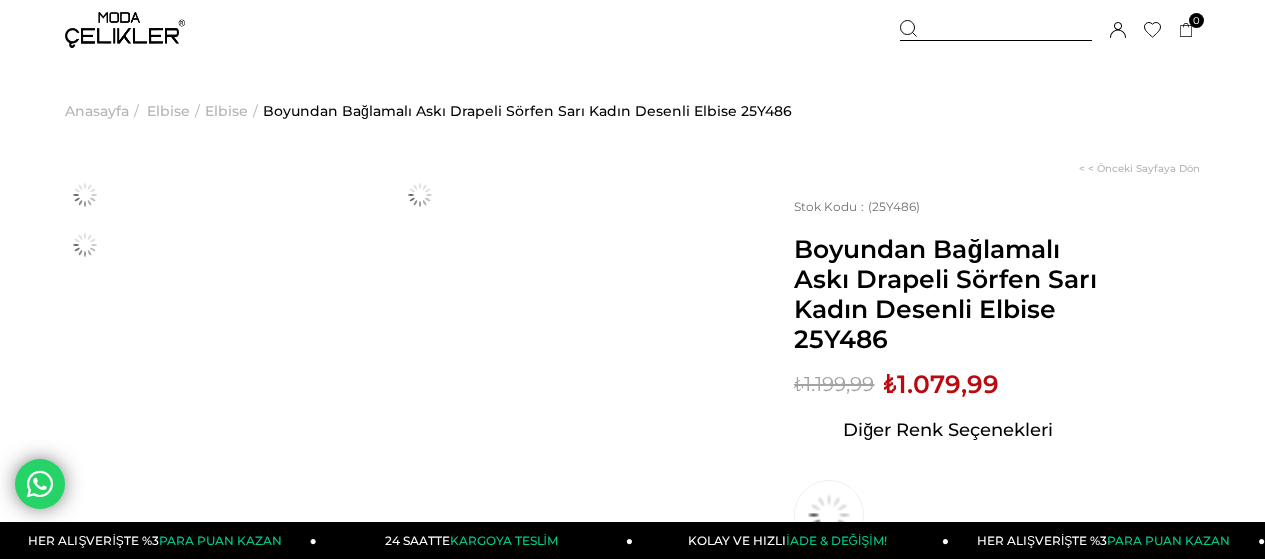 scroll, scrollTop: 0, scrollLeft: 0, axis: both 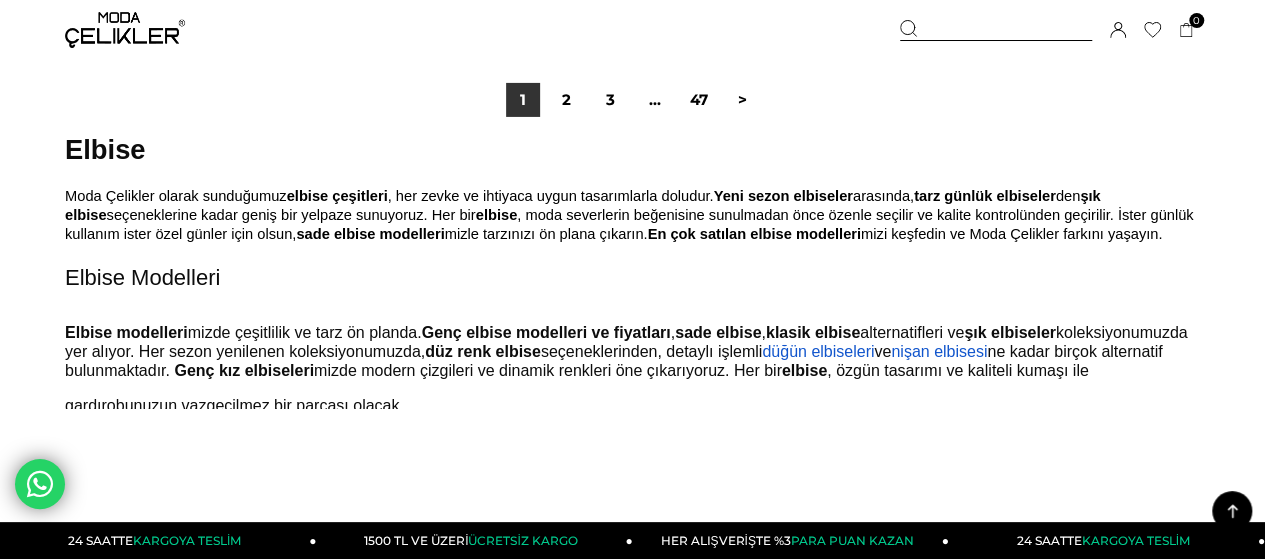 drag, startPoint x: 571, startPoint y: 96, endPoint x: 540, endPoint y: 164, distance: 74.73286 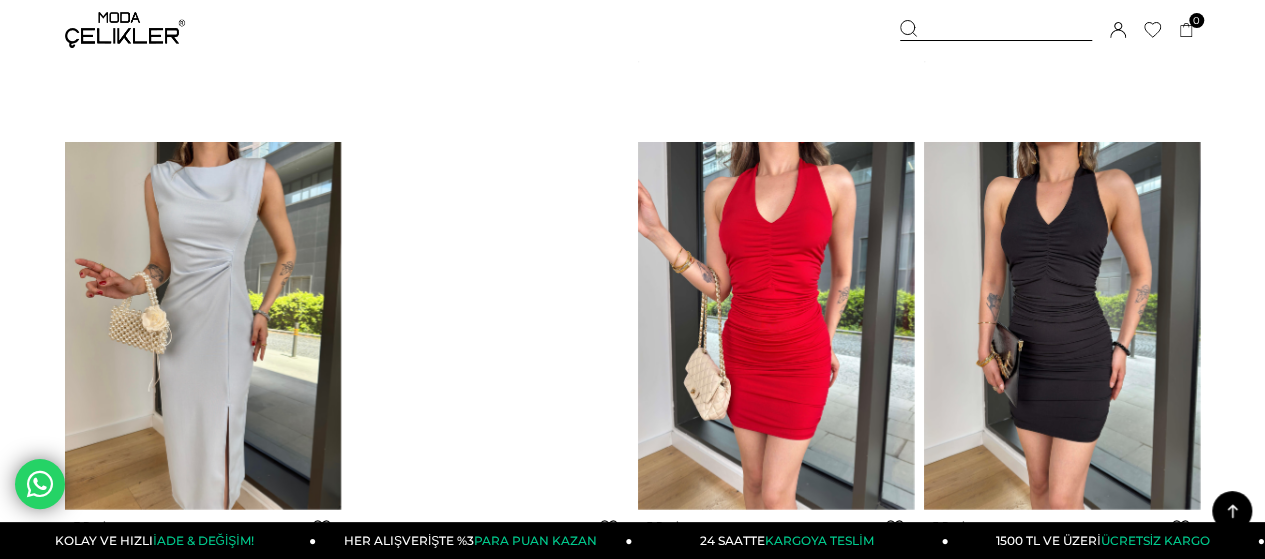 scroll, scrollTop: 9100, scrollLeft: 0, axis: vertical 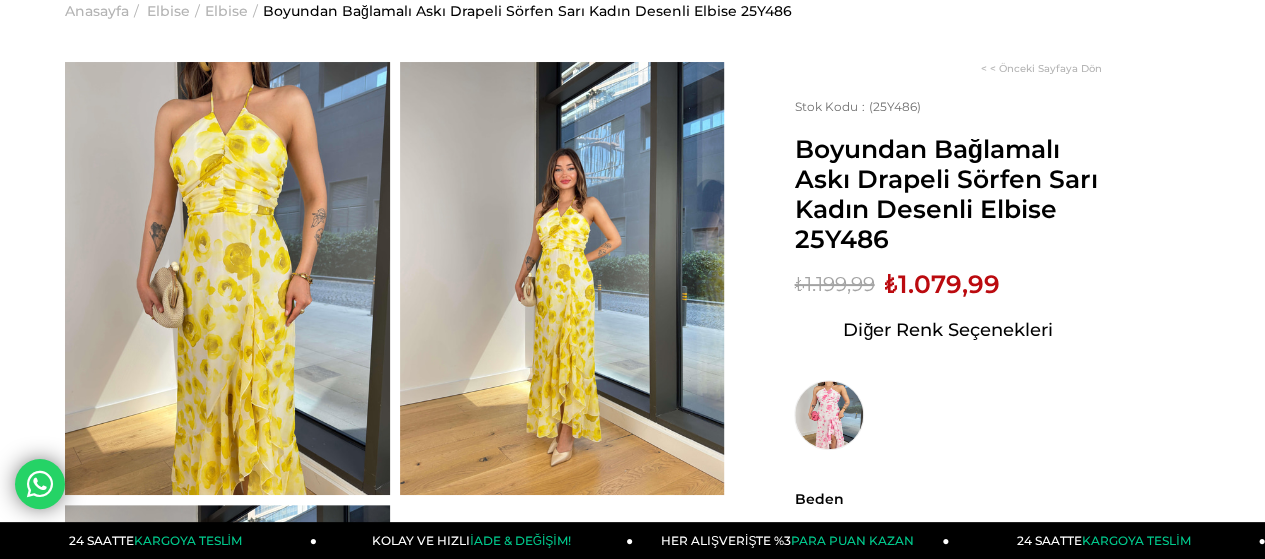 drag, startPoint x: 727, startPoint y: 273, endPoint x: 714, endPoint y: 269, distance: 13.601471 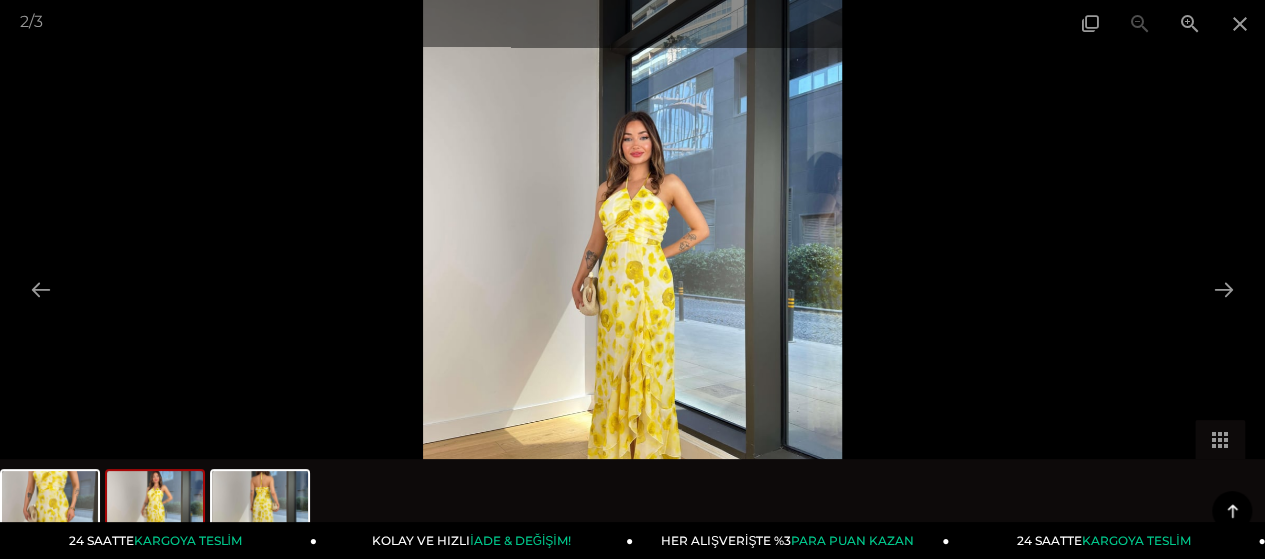scroll, scrollTop: 500, scrollLeft: 0, axis: vertical 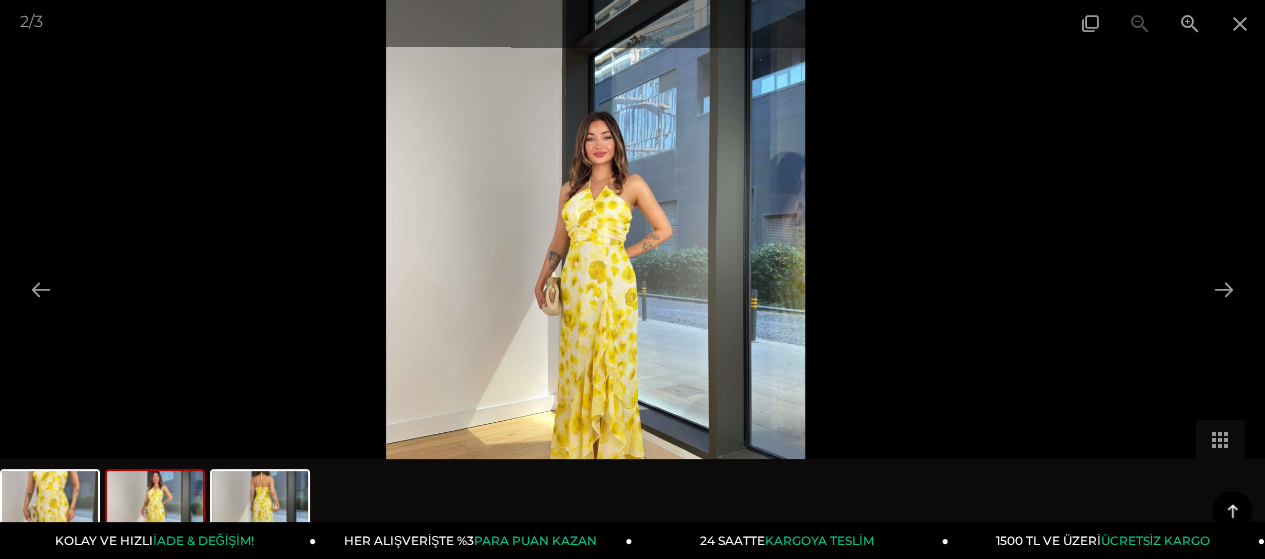 drag, startPoint x: 718, startPoint y: 203, endPoint x: 697, endPoint y: 119, distance: 86.58522 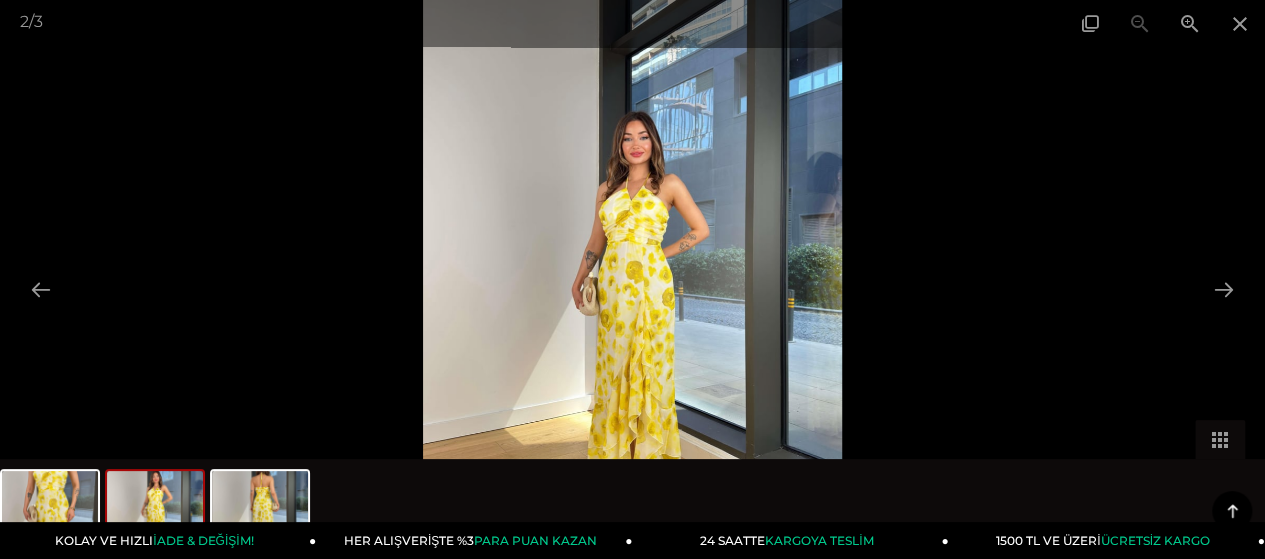 click at bounding box center [1224, 289] 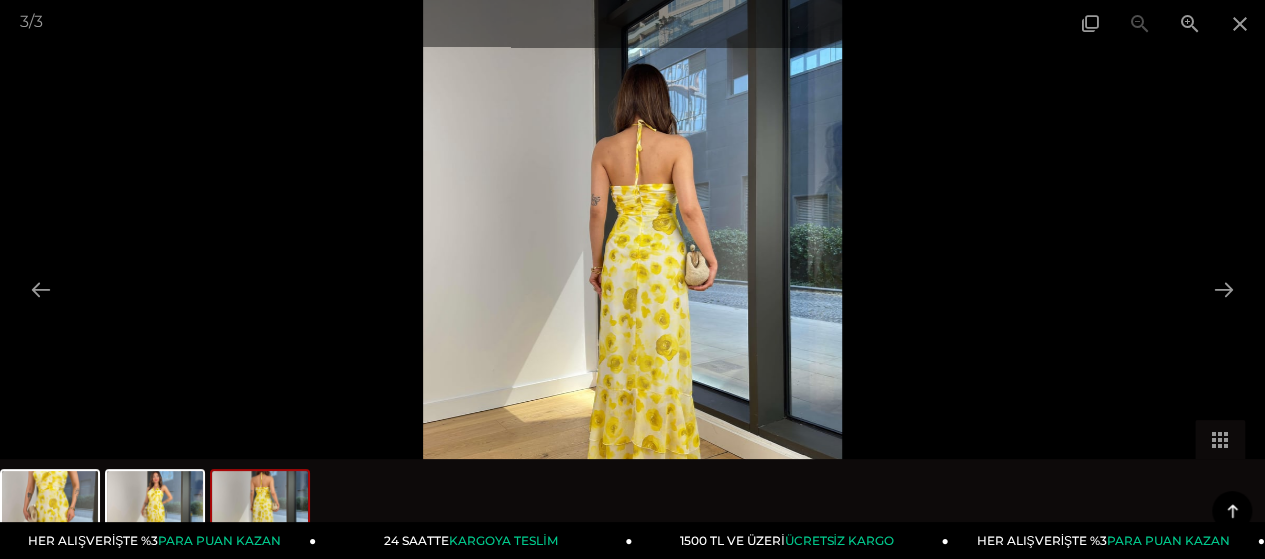 click at bounding box center [1224, 289] 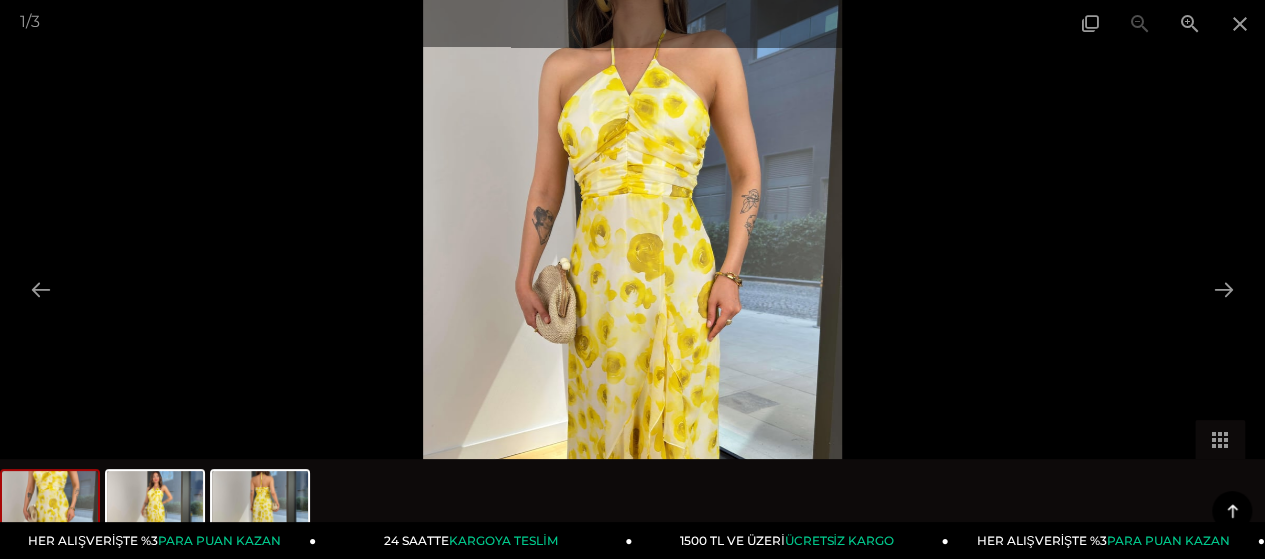 click at bounding box center (1224, 289) 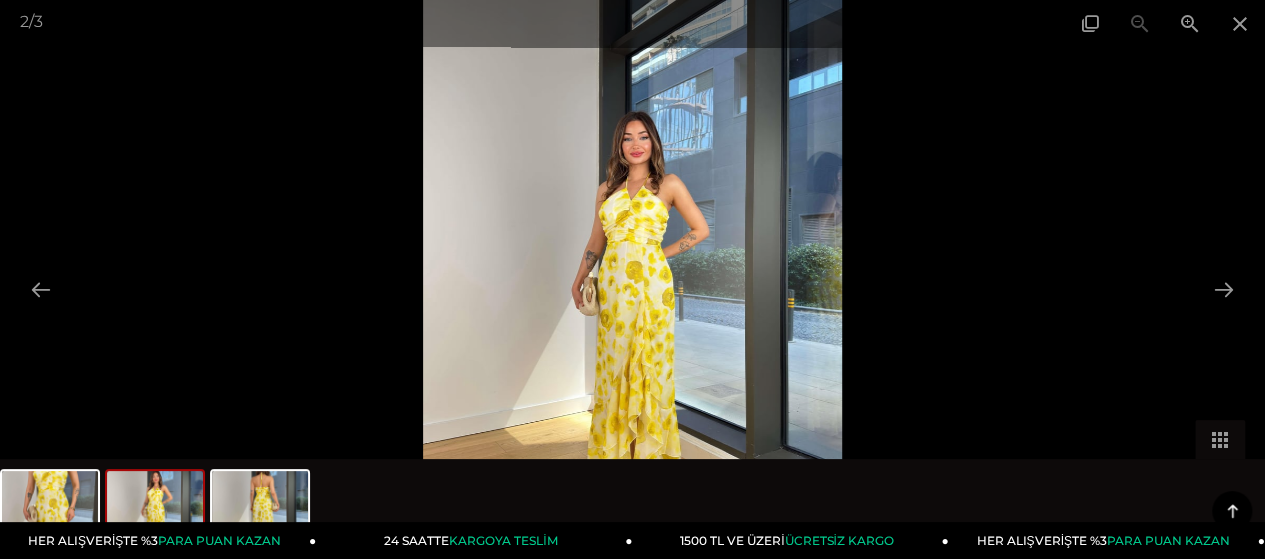 click at bounding box center (1224, 289) 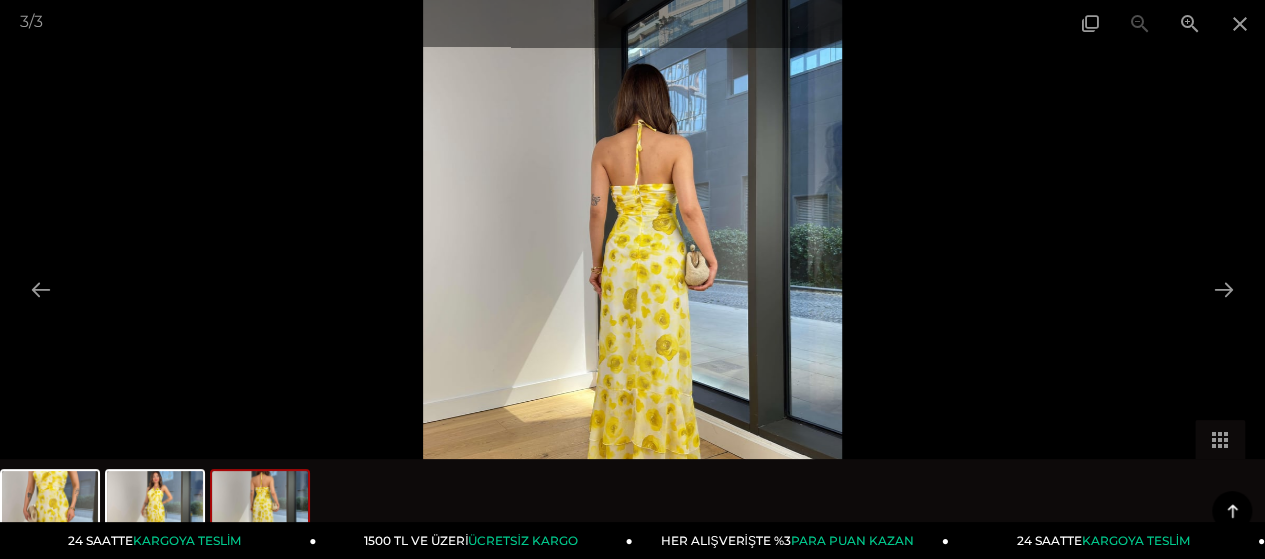 click at bounding box center (1240, 23) 